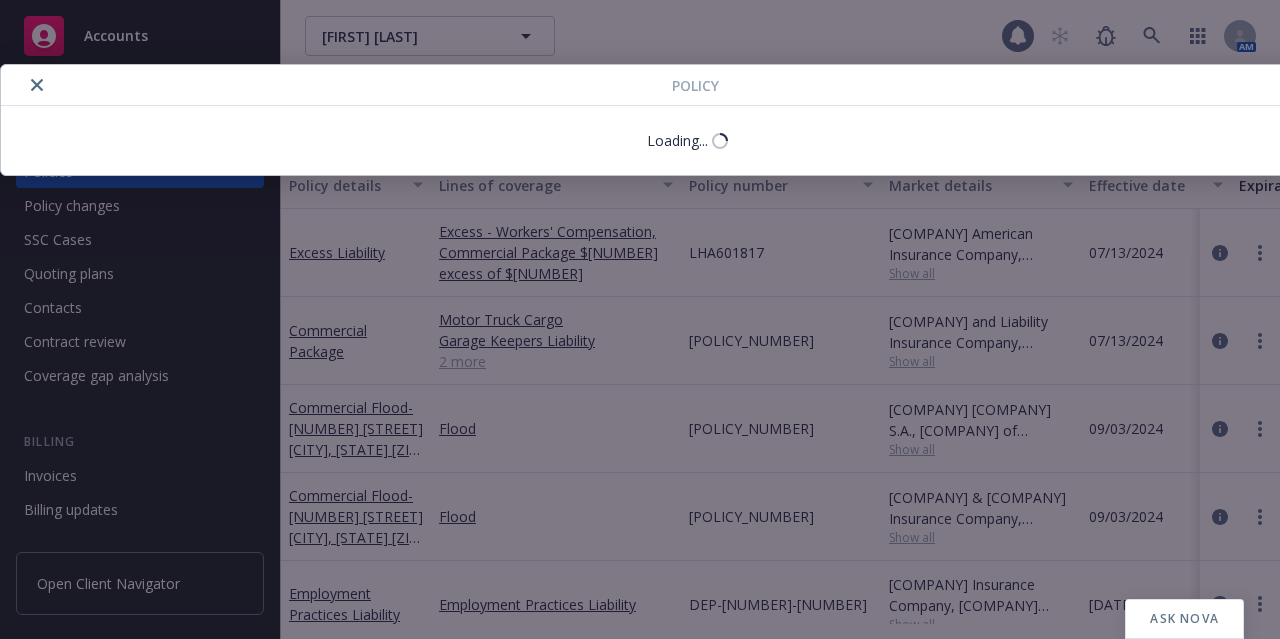 scroll, scrollTop: 0, scrollLeft: 0, axis: both 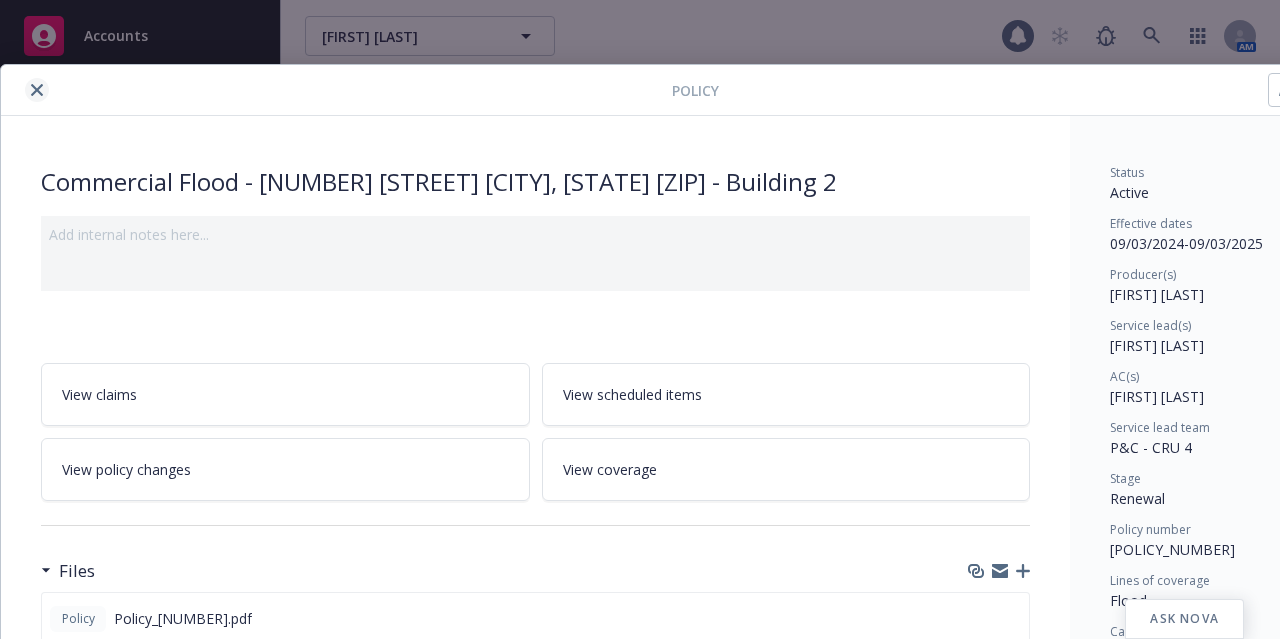 click at bounding box center (37, 90) 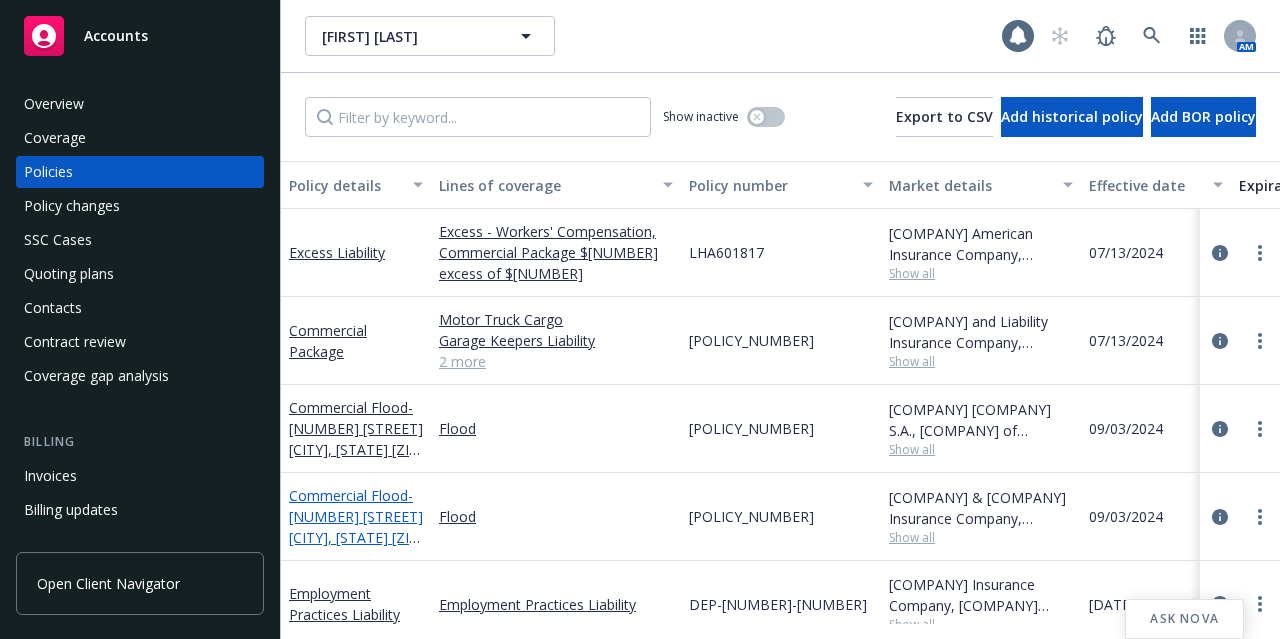 click on "- [NUMBER] [STREET] [CITY], [STATE] [ZIP] - Building 1" at bounding box center [356, 527] 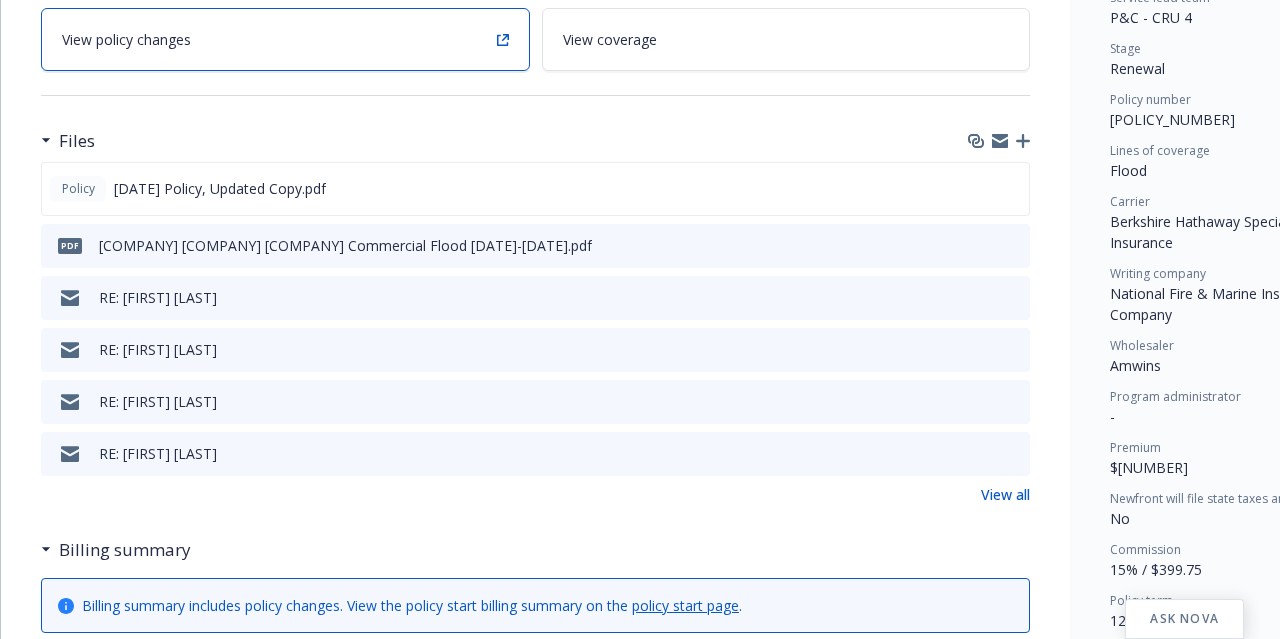 scroll, scrollTop: 445, scrollLeft: 0, axis: vertical 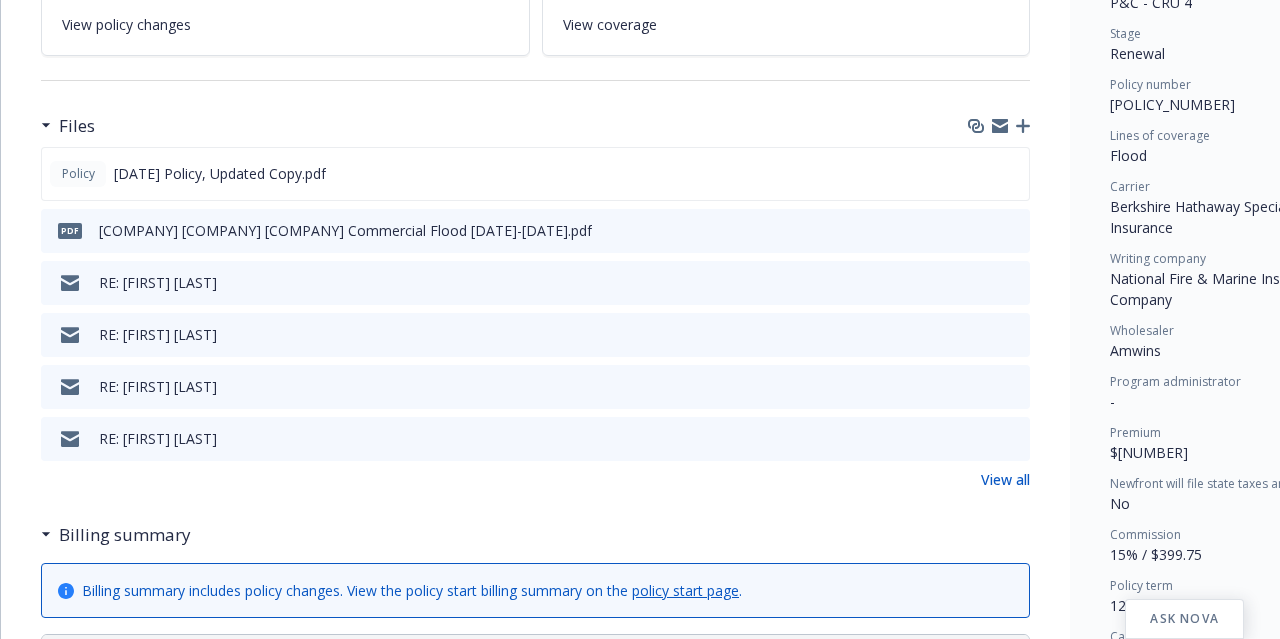 click on "Commercial Flood - [NUMBER] [STREET] [CITY], [STATE] [ZIP] - Building 1 Add internal notes here... View claims View scheduled items View policy changes View coverage Files Policy [DATE]-[DATE] Policy, Updated Copy.pdf pdf [COMPANY] [COMPANY] [COMPANY] Commercial Flood [DATE]-[DATE] Loss Runs - Valued [DATE].pdf RE: [FIRST] [LAST] RE: [FIRST] [LAST] RE: [FIRST] [LAST] RE: [FIRST] [LAST] View all Billing summary Billing summary includes policy changes. View the policy start billing summary on the policy start page . Amount ($) Premium $[NUMBER] Surplus lines California tax $[NUMBER] Surplus lines California fee $[NUMBER] Misc taxes & fees $[NUMBER] Carrier policy fee $[NUMBER] Newfront fee / rebate $[NUMBER] Wholesale fee $[NUMBER] Inspection fee $[NUMBER] Total $[NUMBER] Billing method Agency - Pay in full Auto invoicing settings Auto invoice creation is off Auto send invoice is off Invoices [POLICY_NUMBER] - $[NUMBER] - Client status Paid Client payment date [DATE] Carrier status Paid Client status Paid [DATE]" at bounding box center (535, 1037) 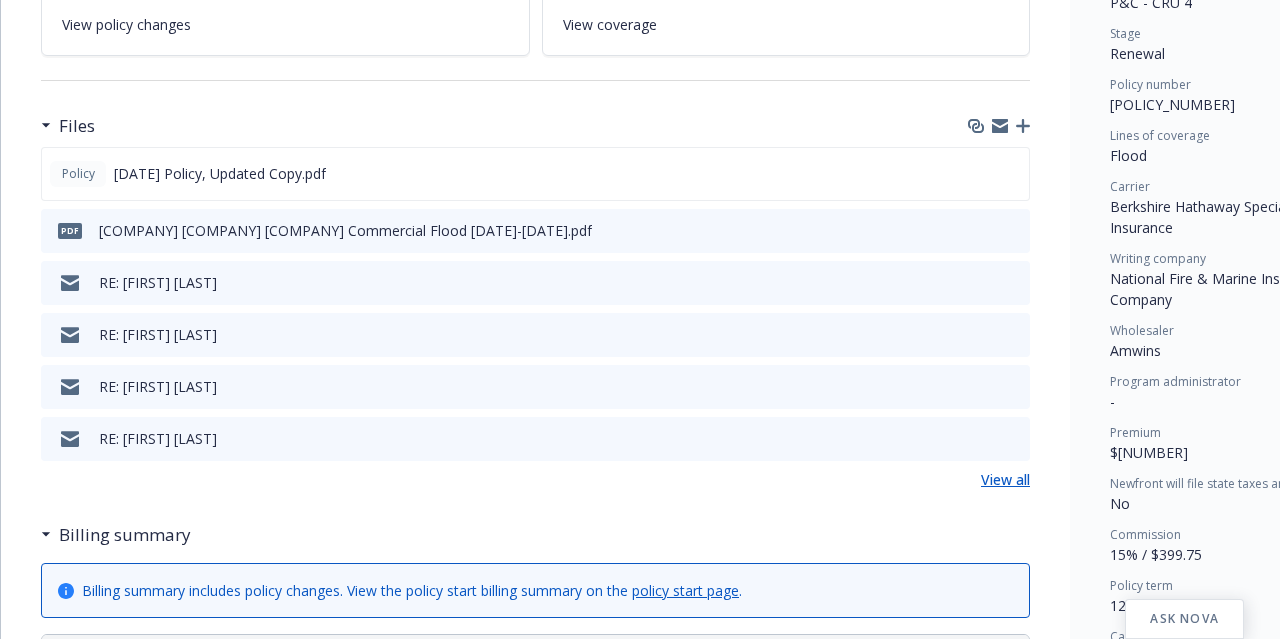 click on "View all" at bounding box center (1005, 479) 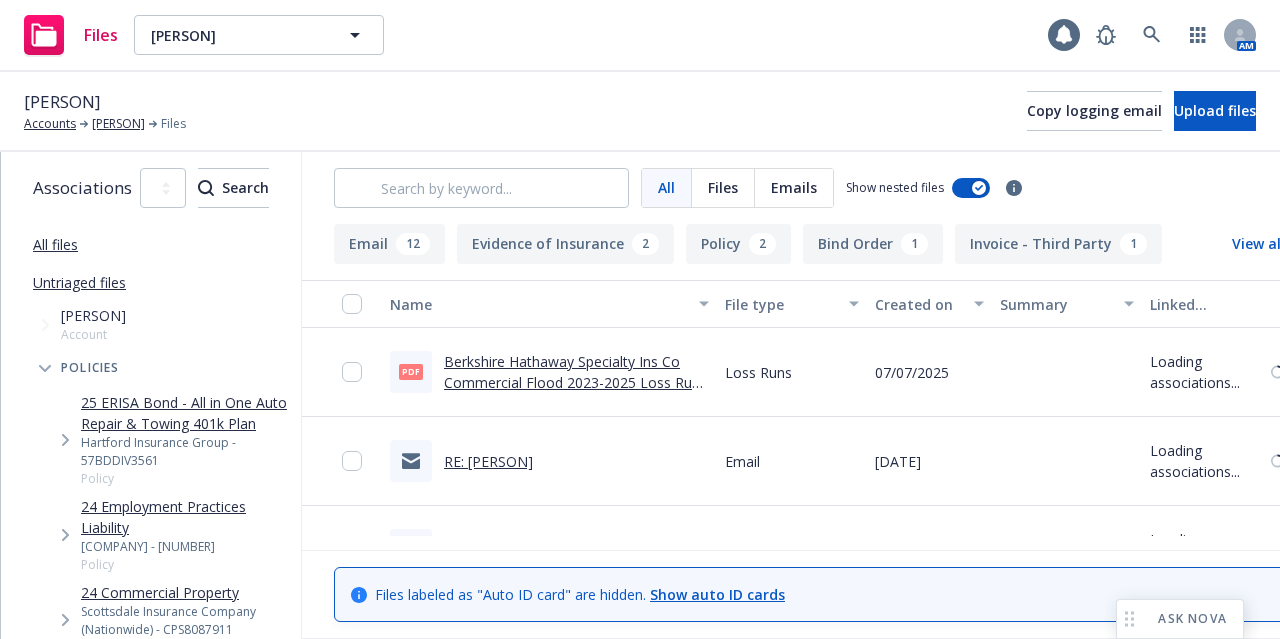 scroll, scrollTop: 0, scrollLeft: 0, axis: both 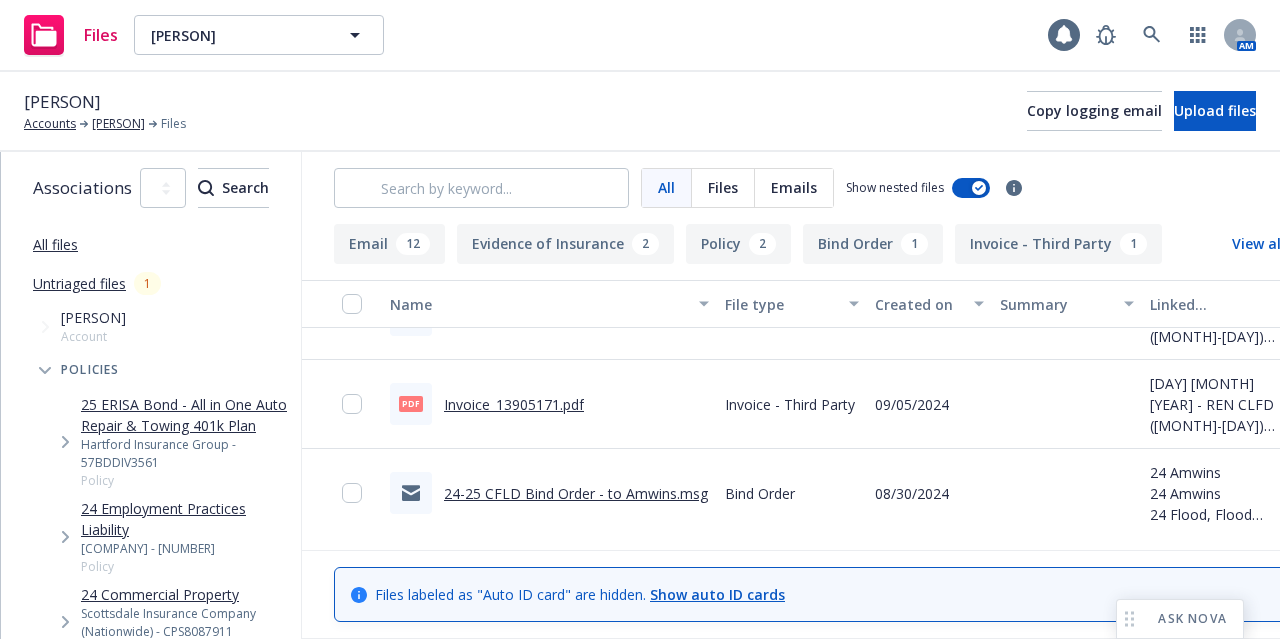 click on "24-25 CFLD Bind Order - to Amwins.msg" at bounding box center (576, 493) 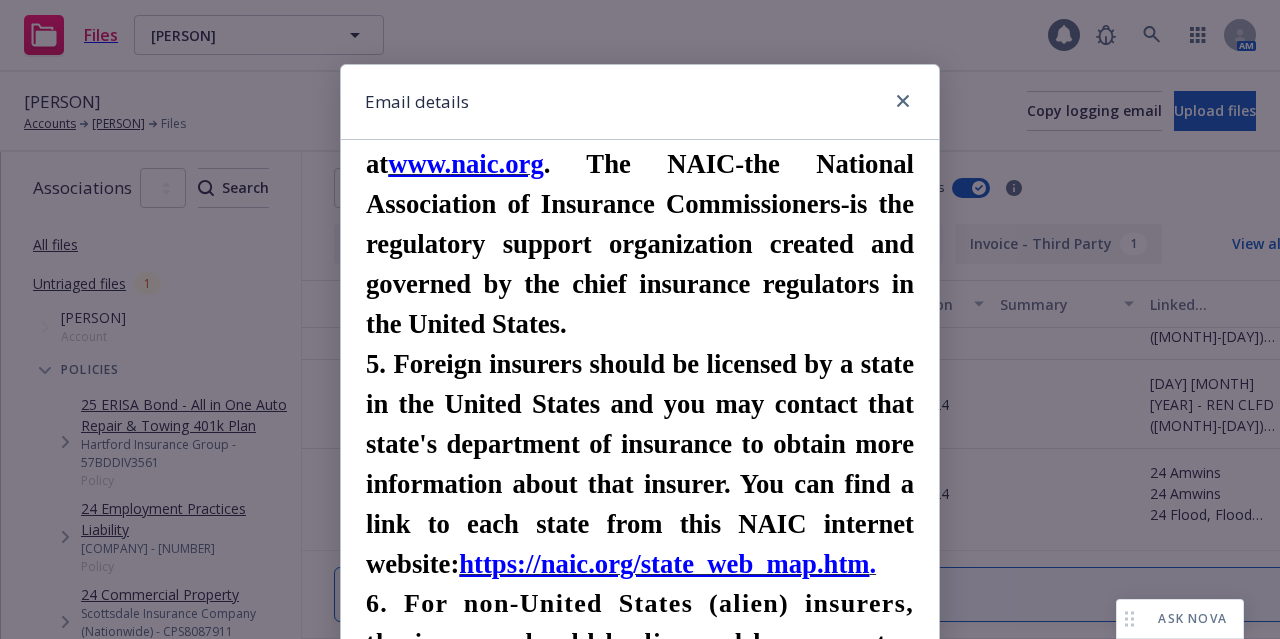 scroll, scrollTop: 9654, scrollLeft: 0, axis: vertical 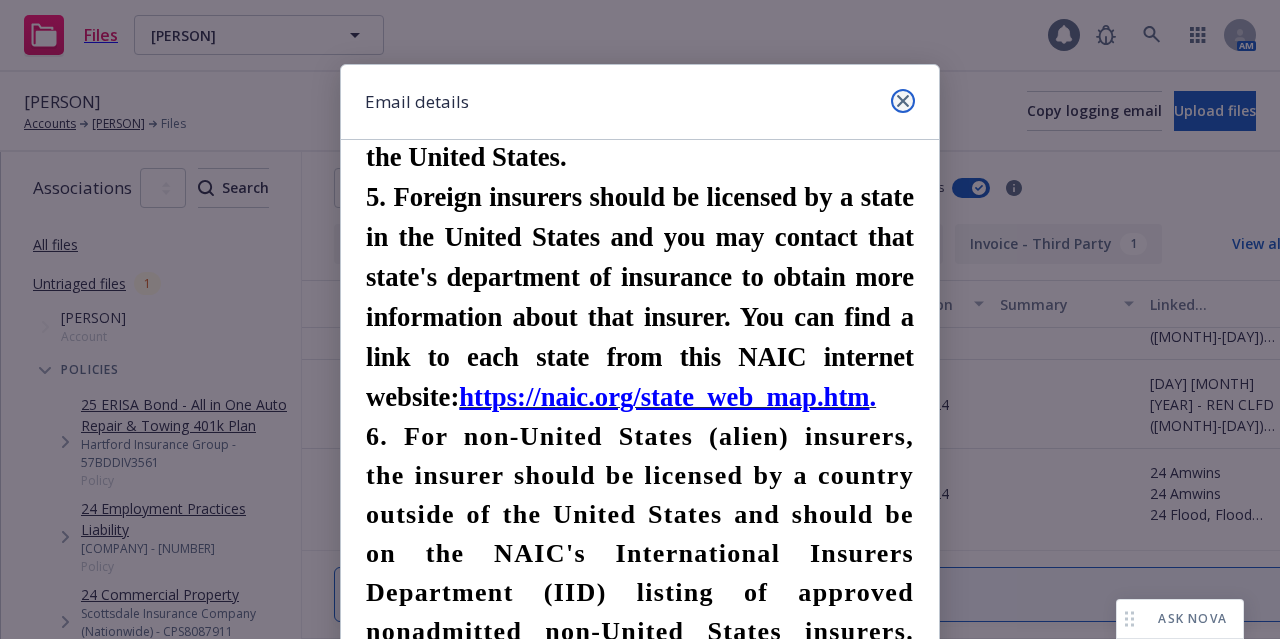click at bounding box center [903, 101] 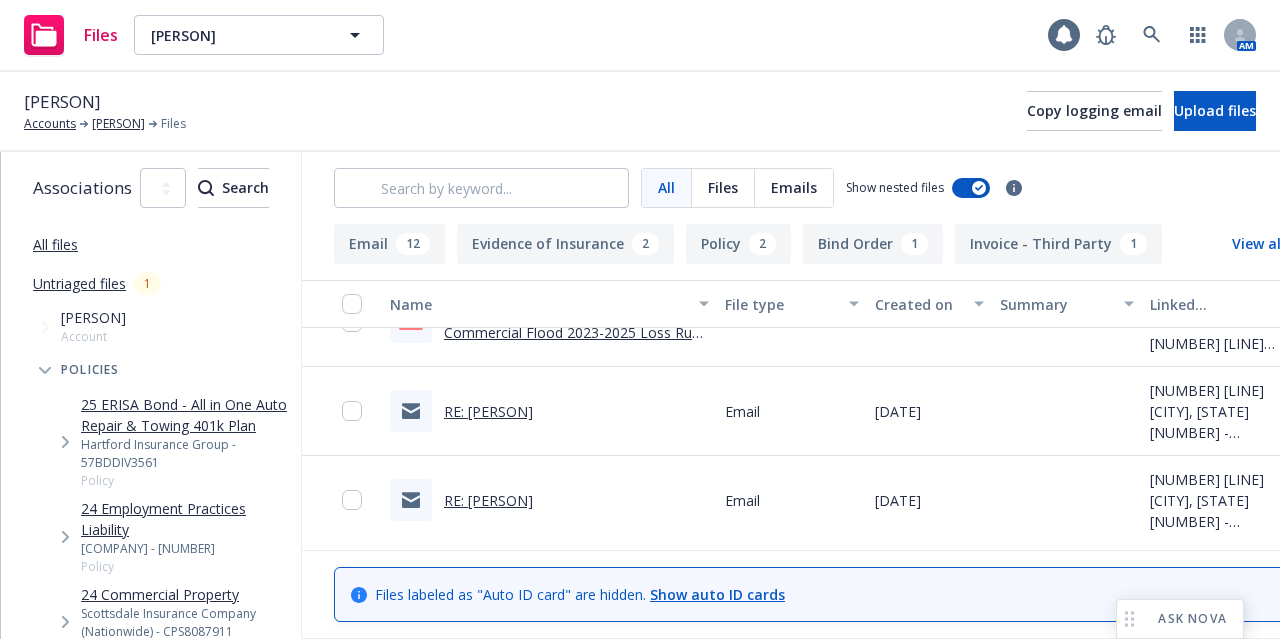 scroll, scrollTop: 0, scrollLeft: 0, axis: both 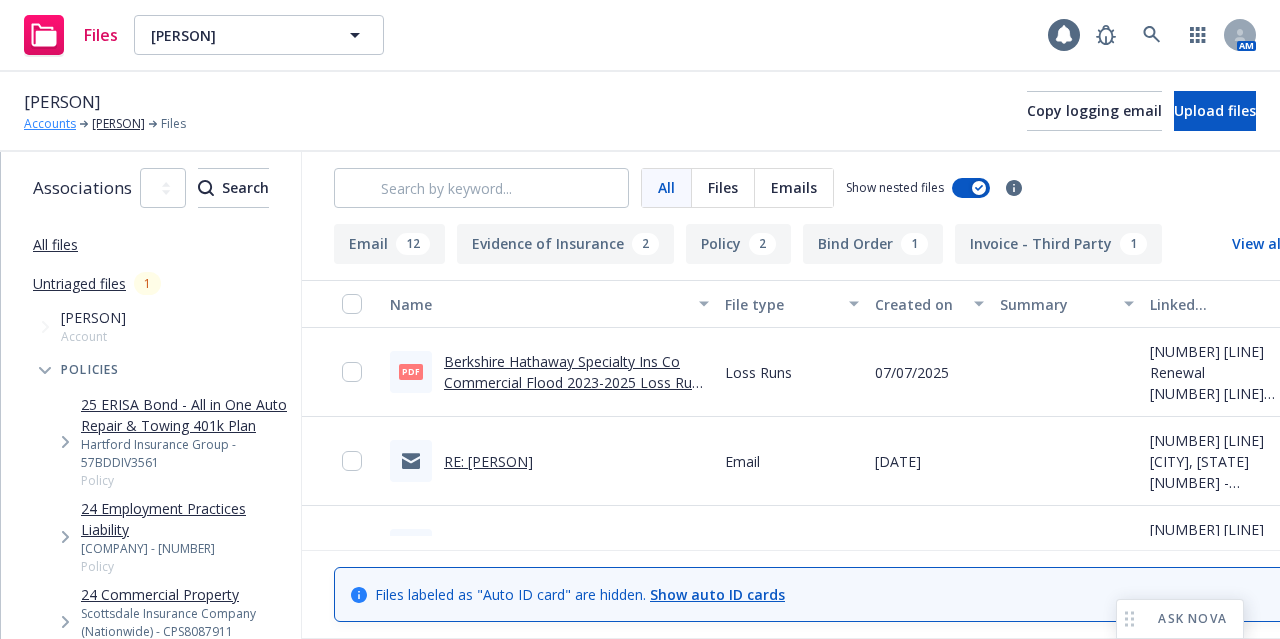 click on "Accounts" at bounding box center [50, 124] 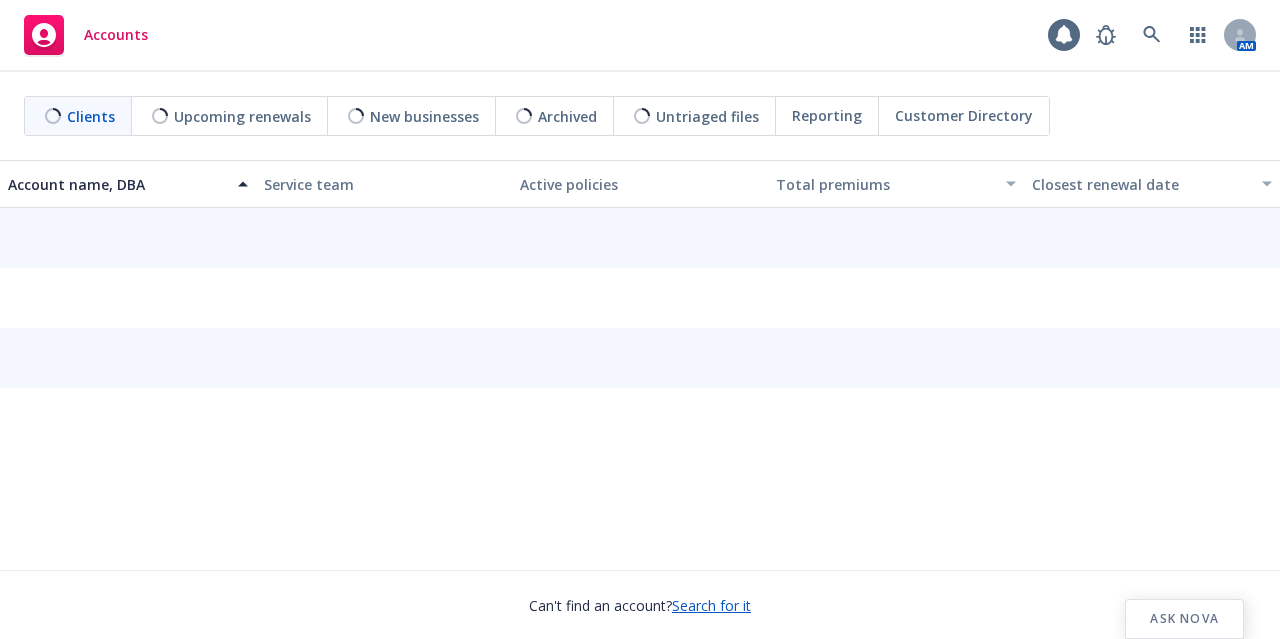 scroll, scrollTop: 0, scrollLeft: 0, axis: both 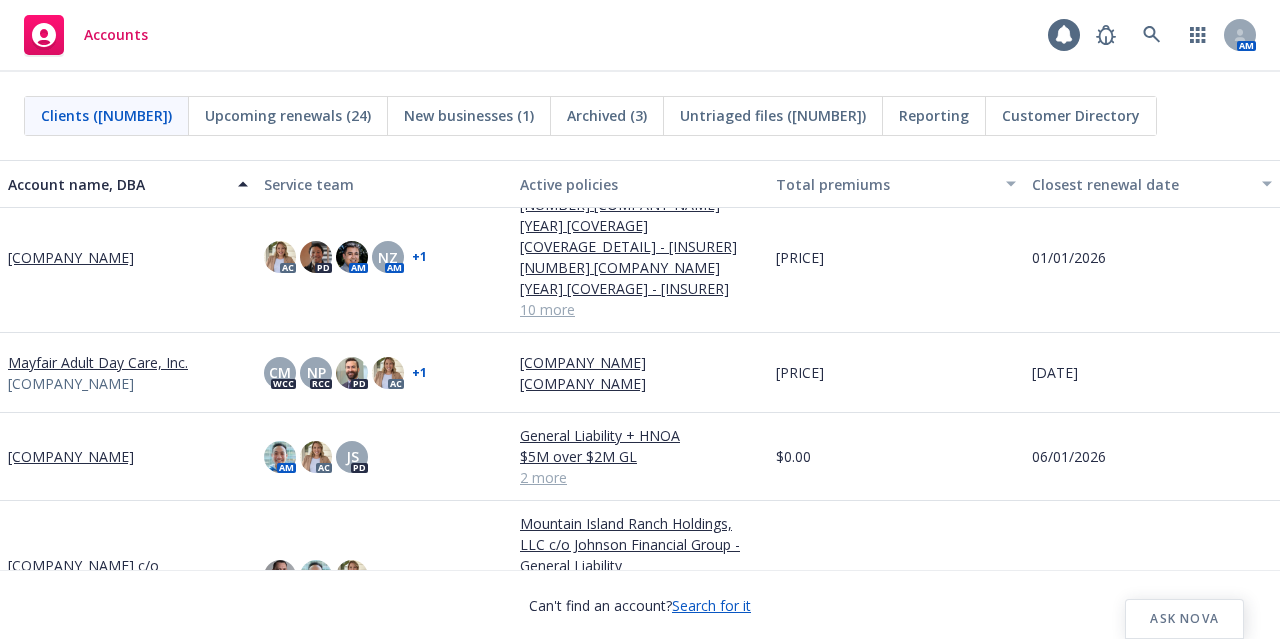 click on "Mayfair Adult Day Care, Inc." at bounding box center (98, 362) 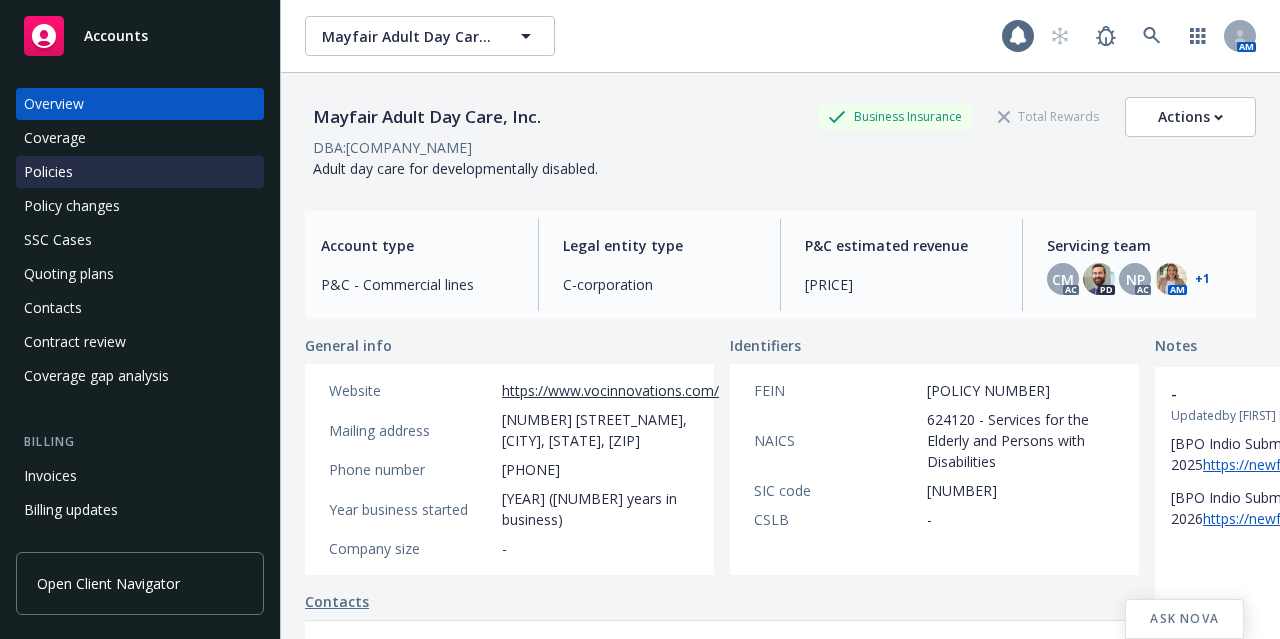 click on "Policies" at bounding box center [140, 172] 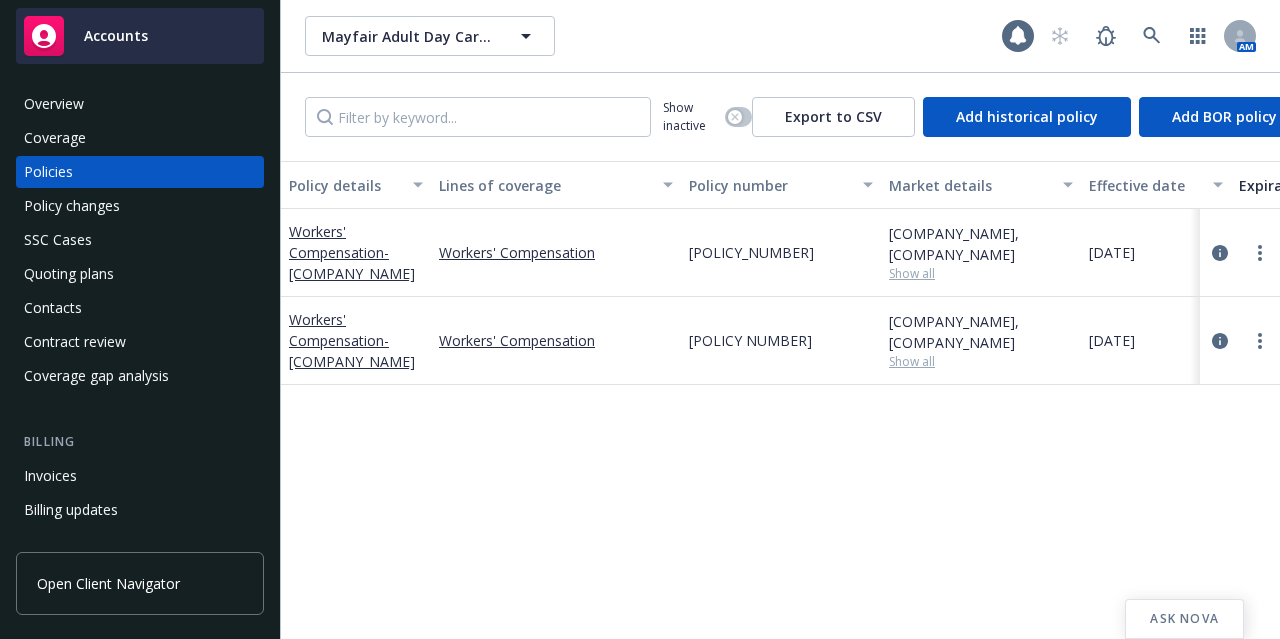 click on "Accounts" at bounding box center (140, 36) 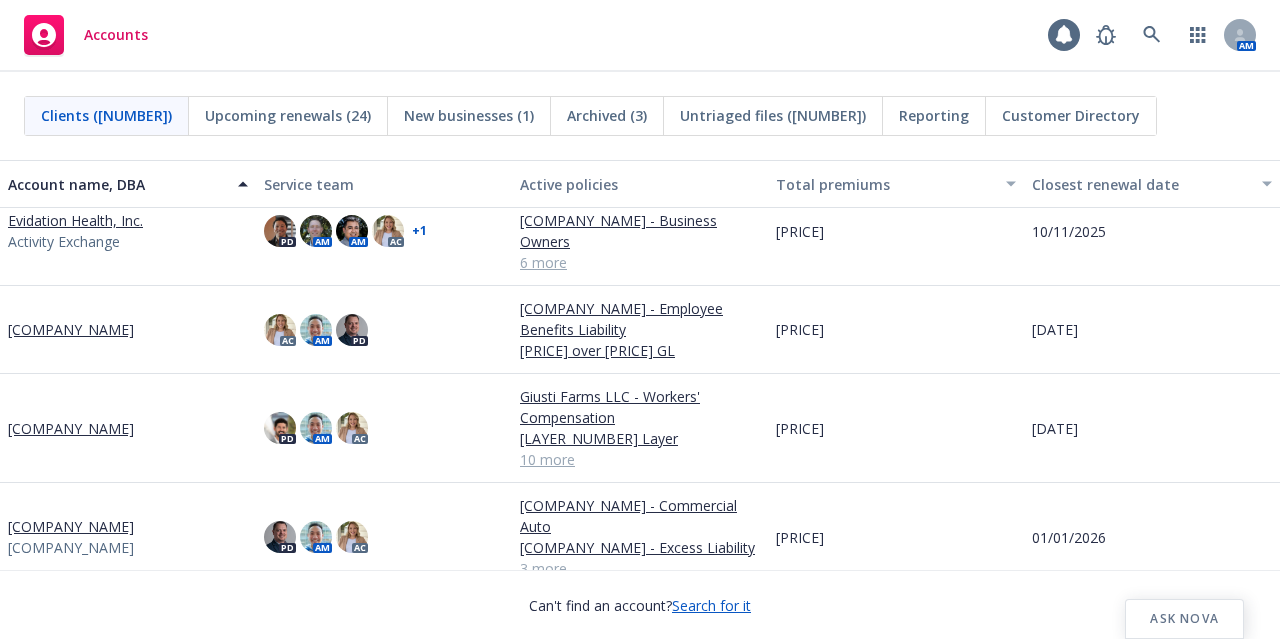 scroll, scrollTop: 1112, scrollLeft: 0, axis: vertical 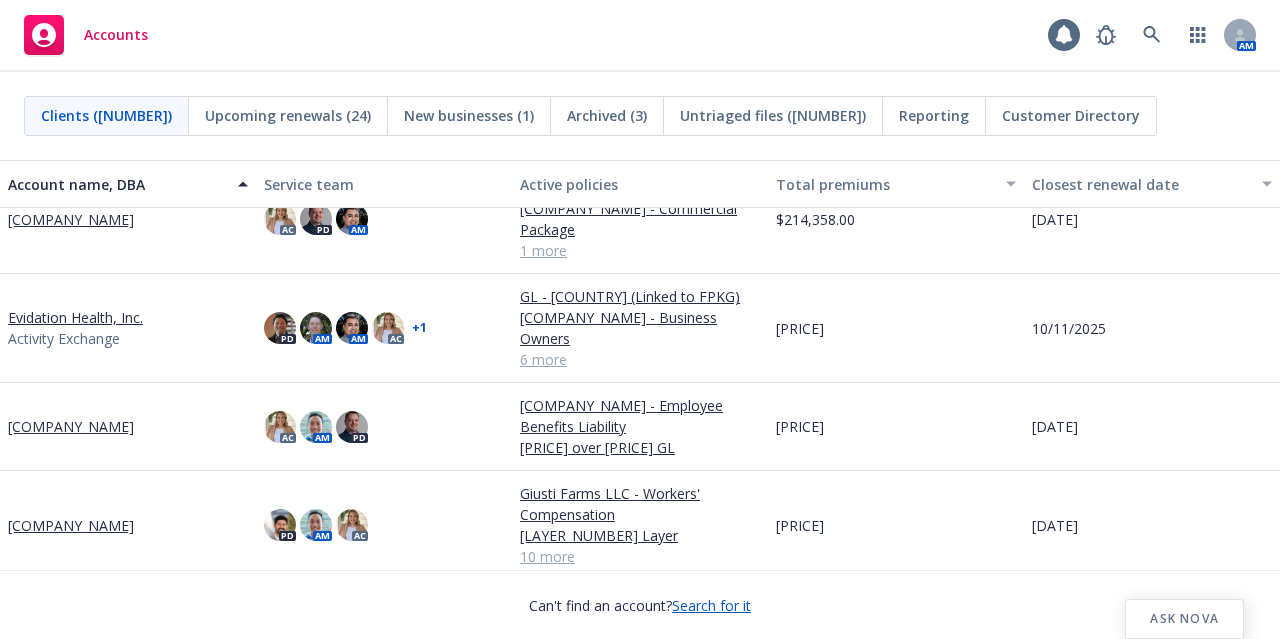 click on "Evidation Health, Inc." at bounding box center (75, 317) 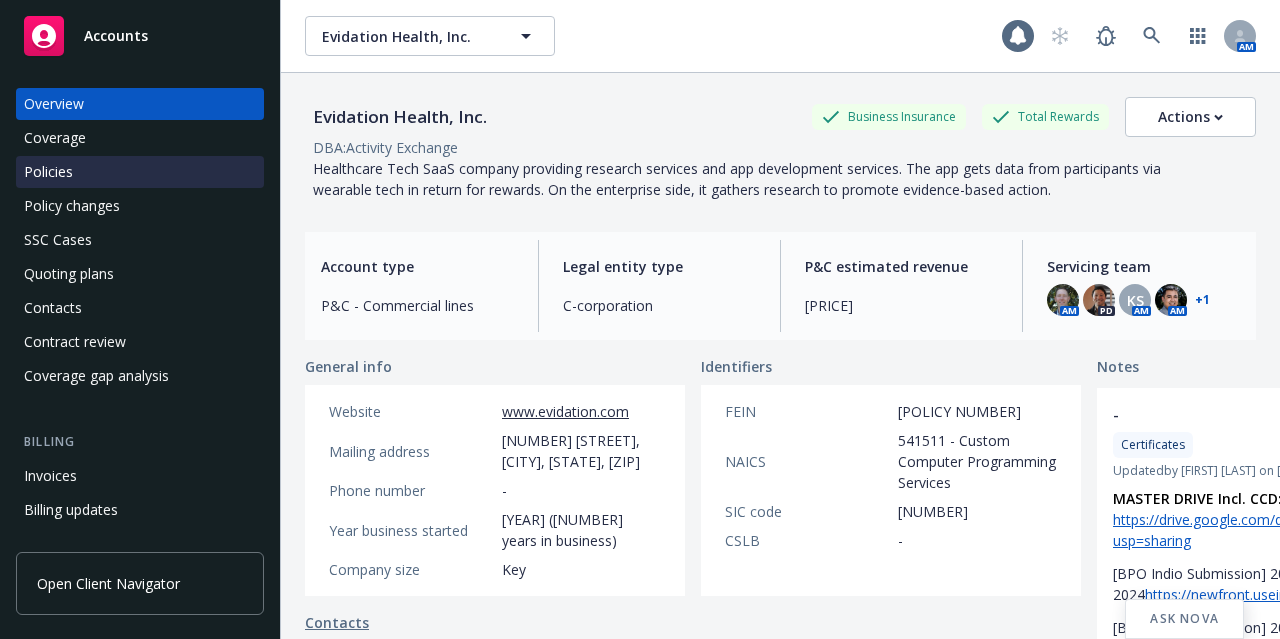click on "Policies" at bounding box center [140, 172] 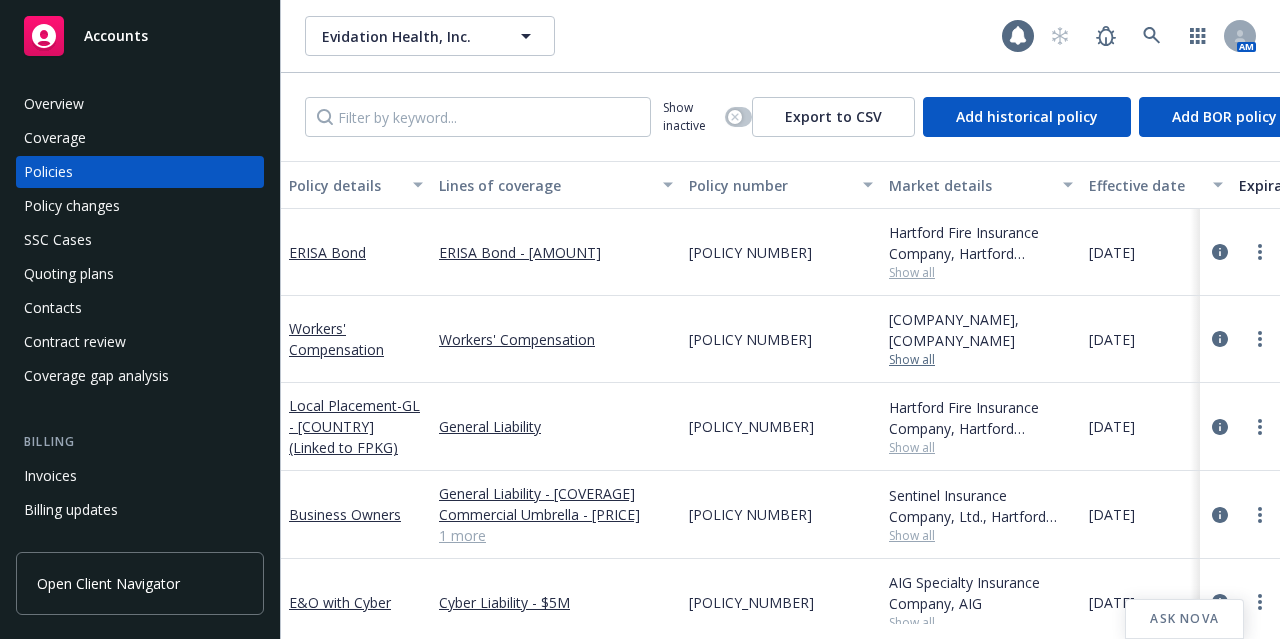 click on "Show all" at bounding box center [981, 360] 